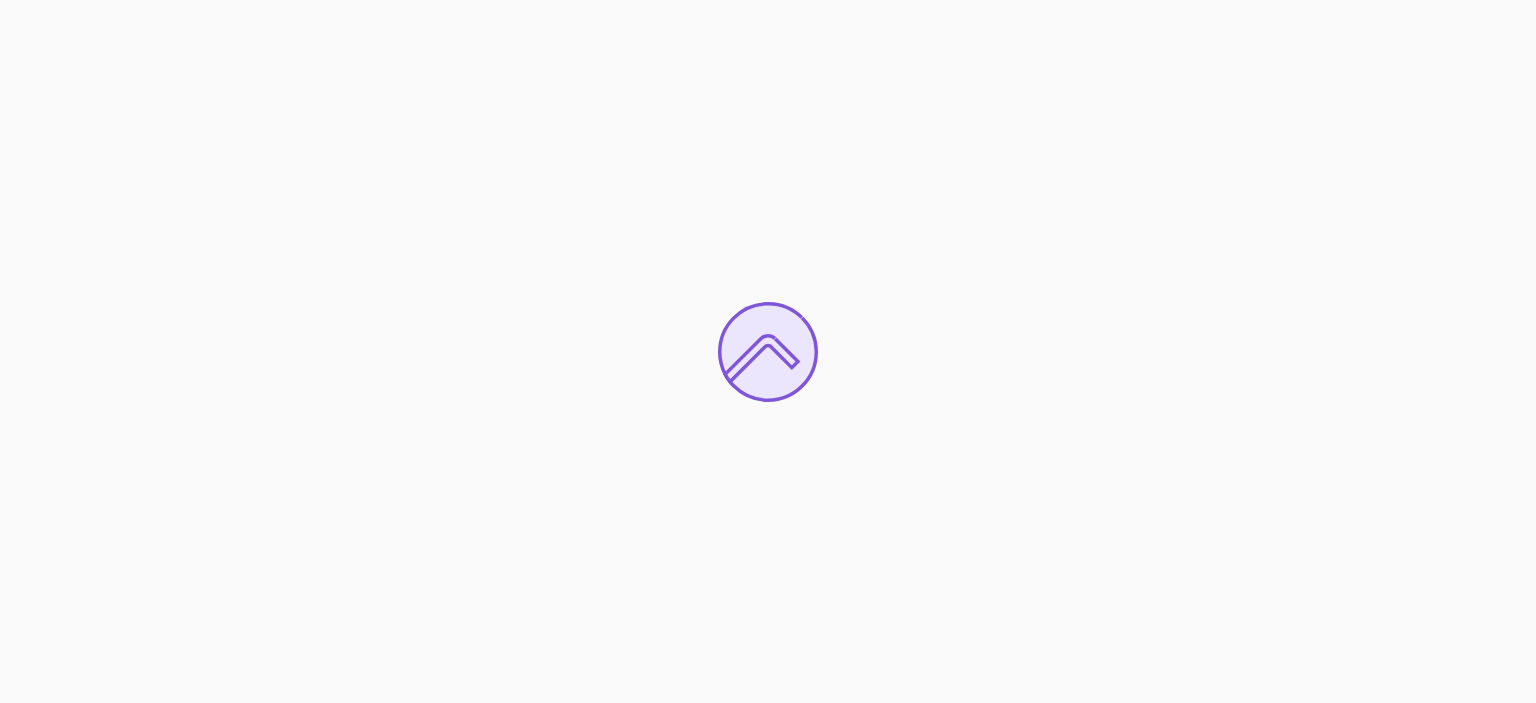 scroll, scrollTop: 0, scrollLeft: 0, axis: both 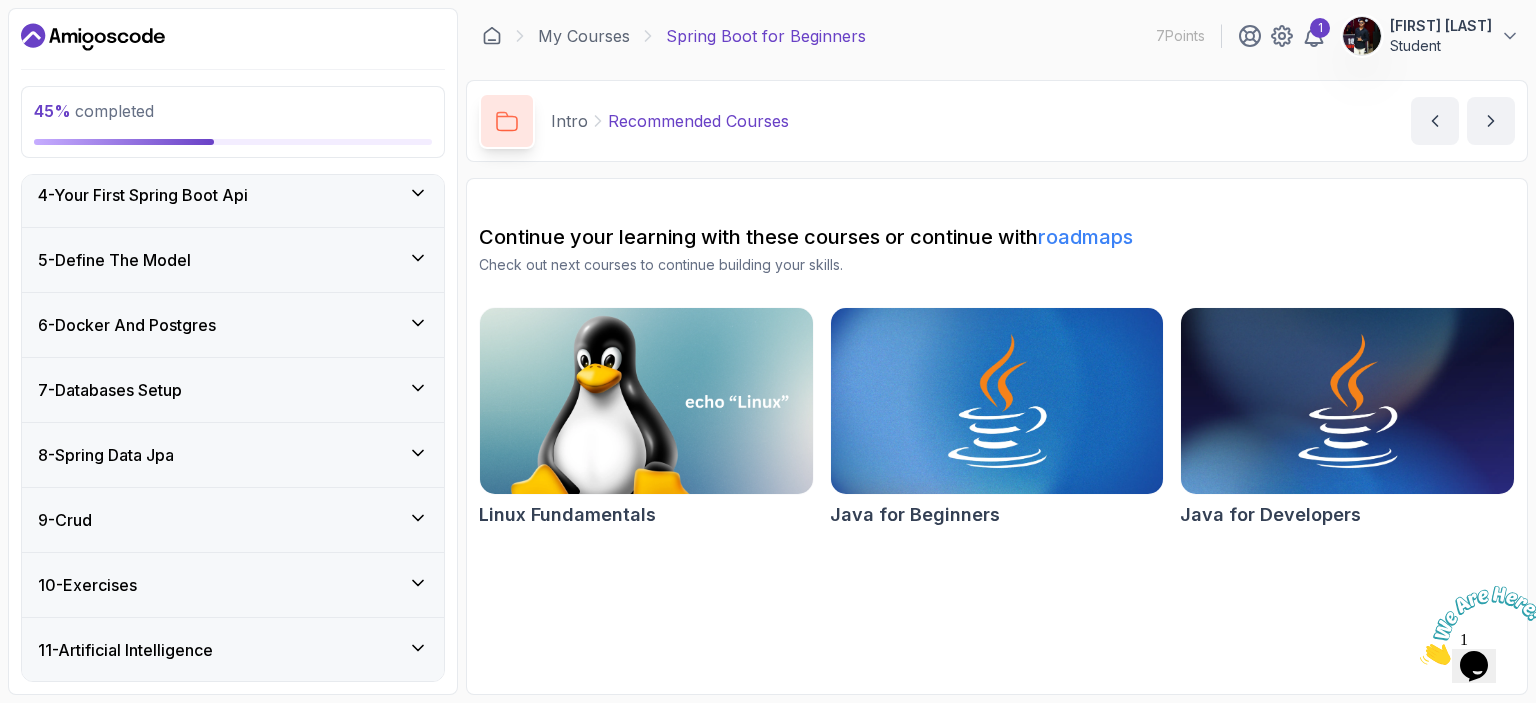 click on "6  -  Docker And Postgres" at bounding box center (127, 325) 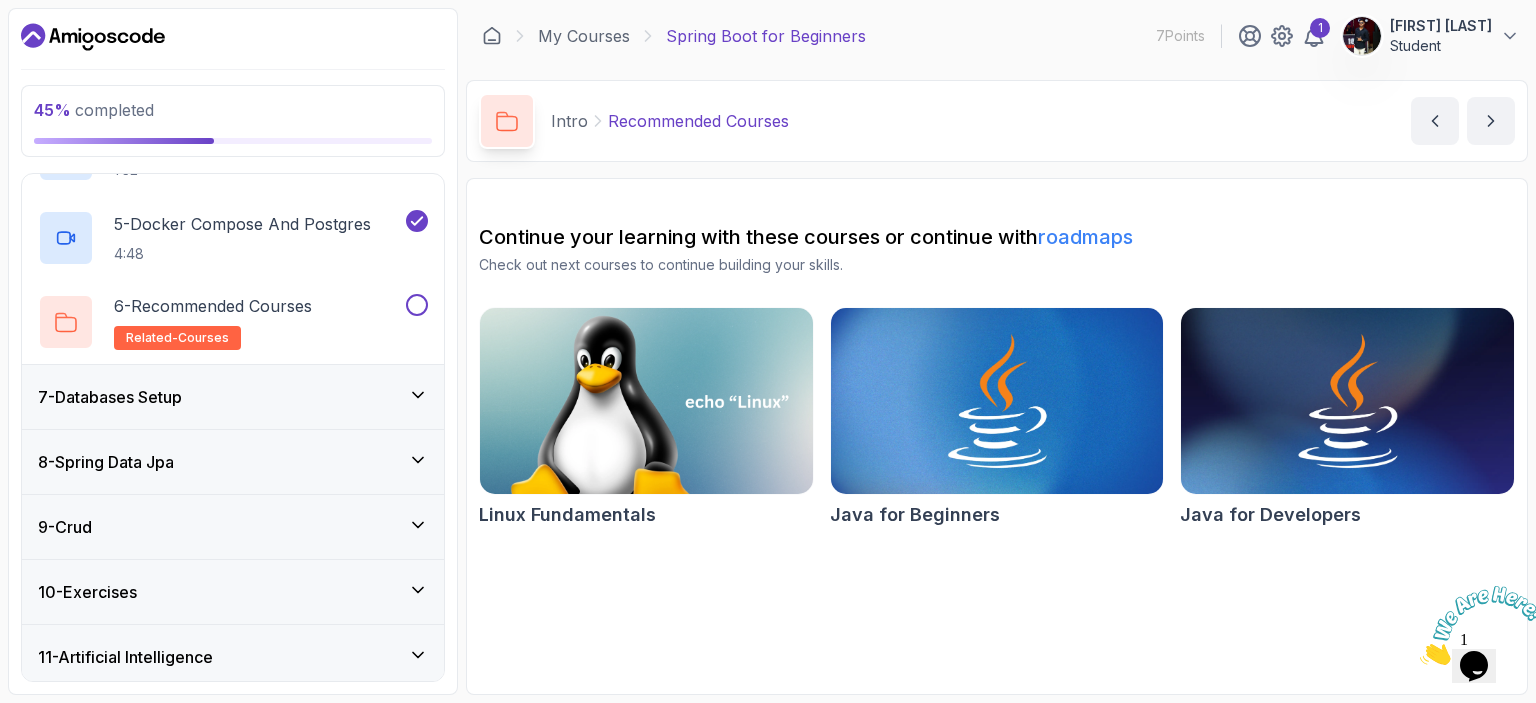 click on "7  -  Databases Setup" at bounding box center (233, 397) 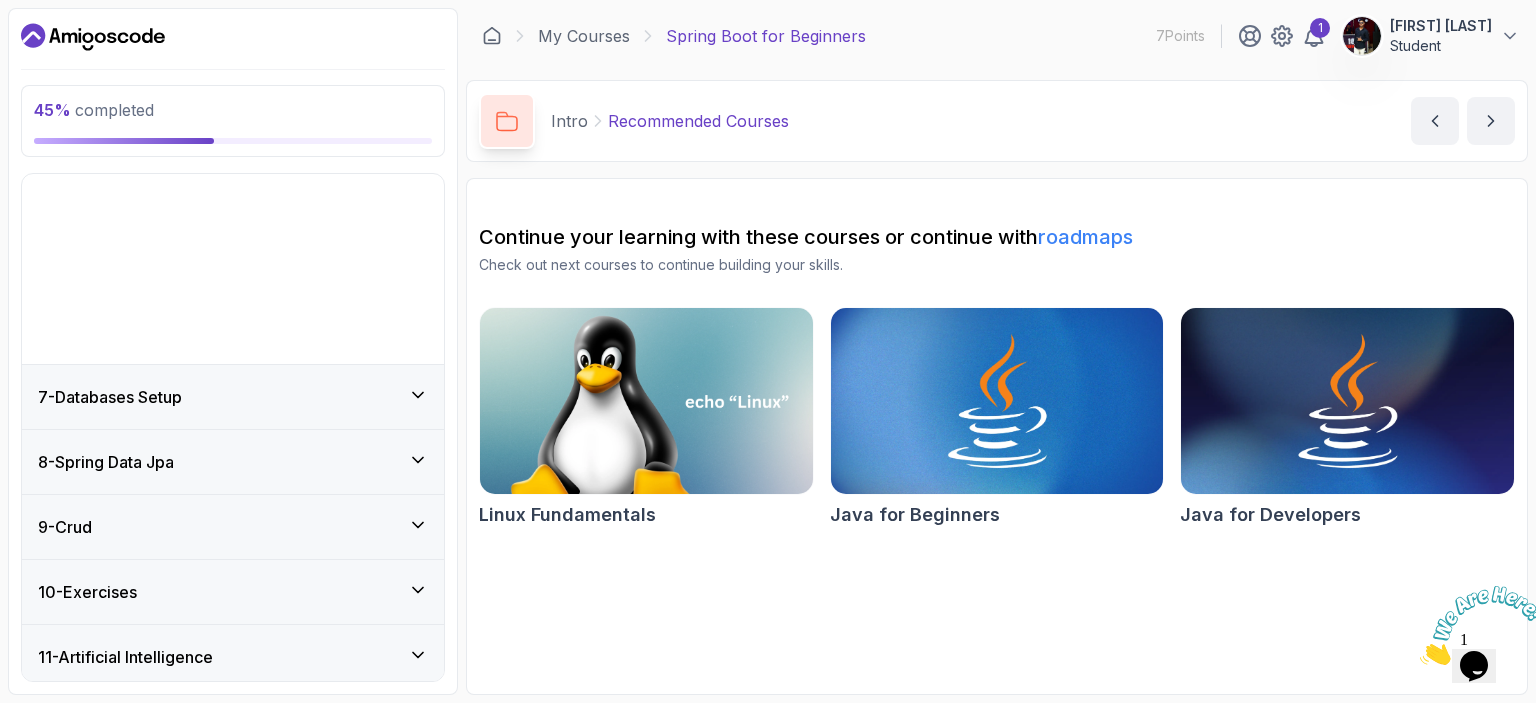 scroll, scrollTop: 268, scrollLeft: 0, axis: vertical 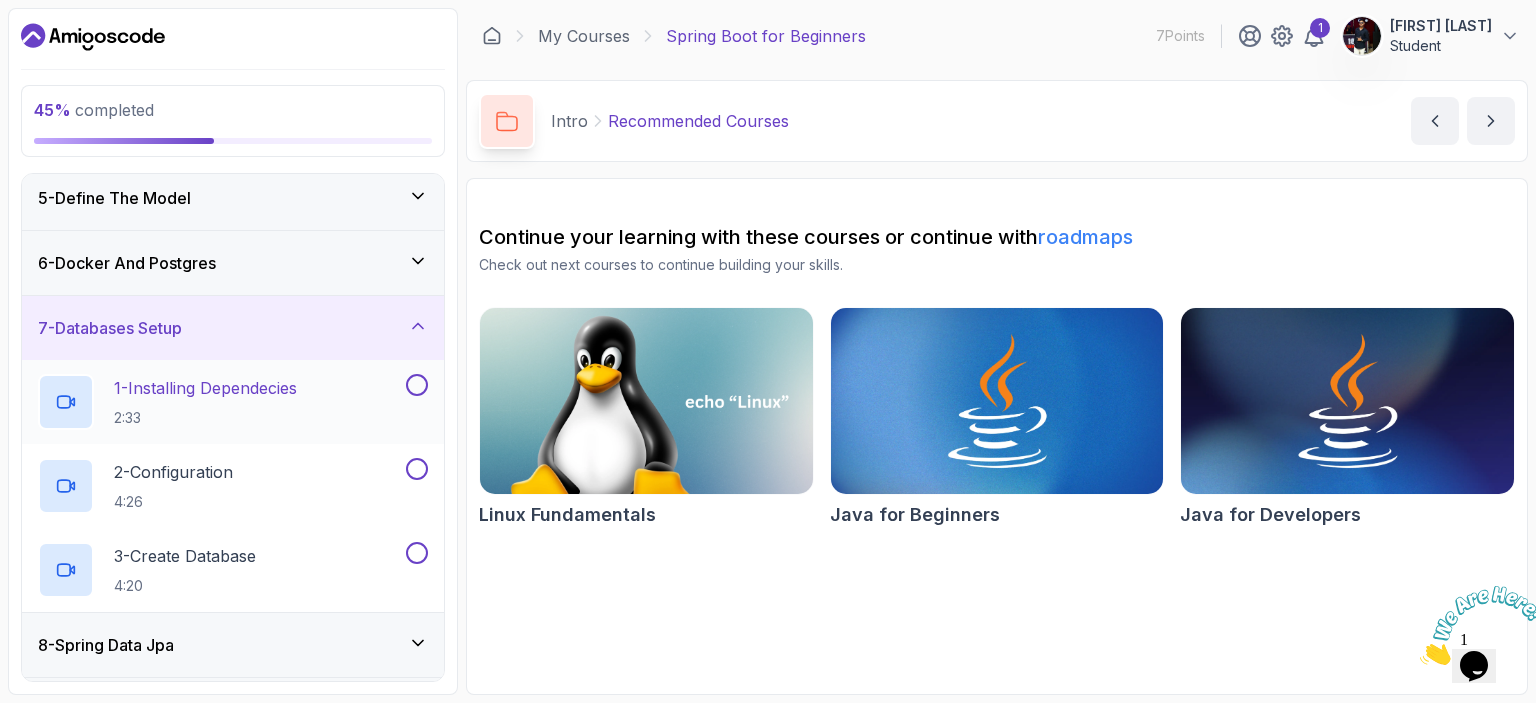 click at bounding box center [417, 385] 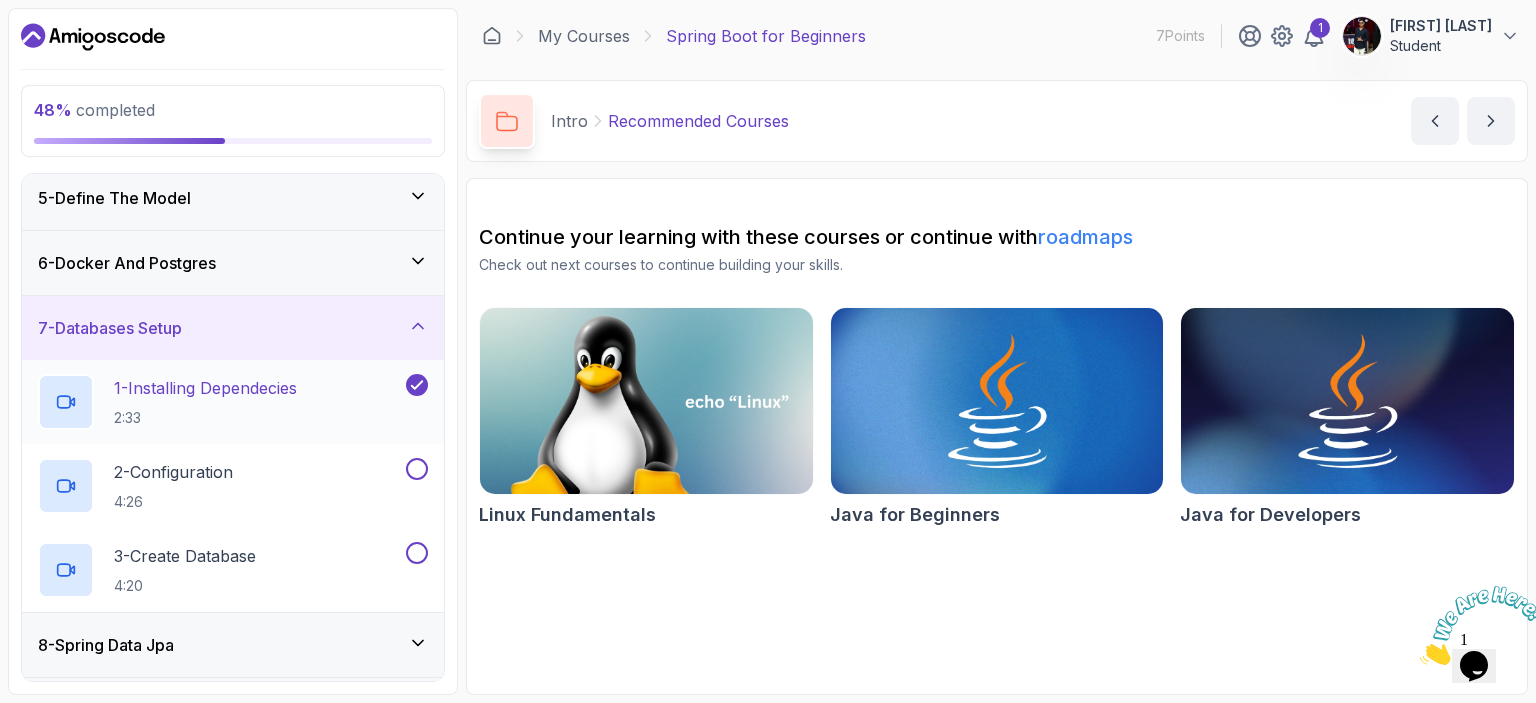 click on "1  -  Installing Dependecies" at bounding box center [205, 388] 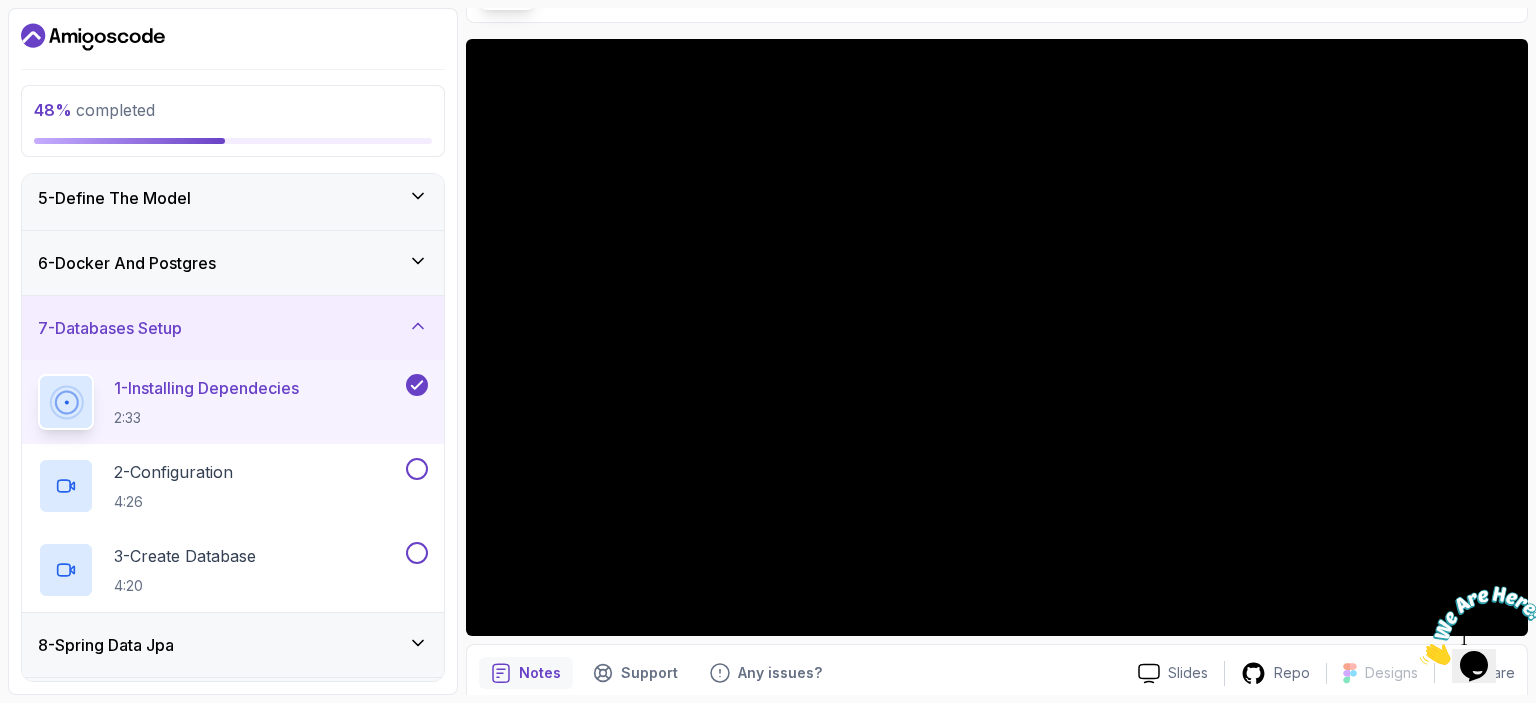 scroll, scrollTop: 152, scrollLeft: 0, axis: vertical 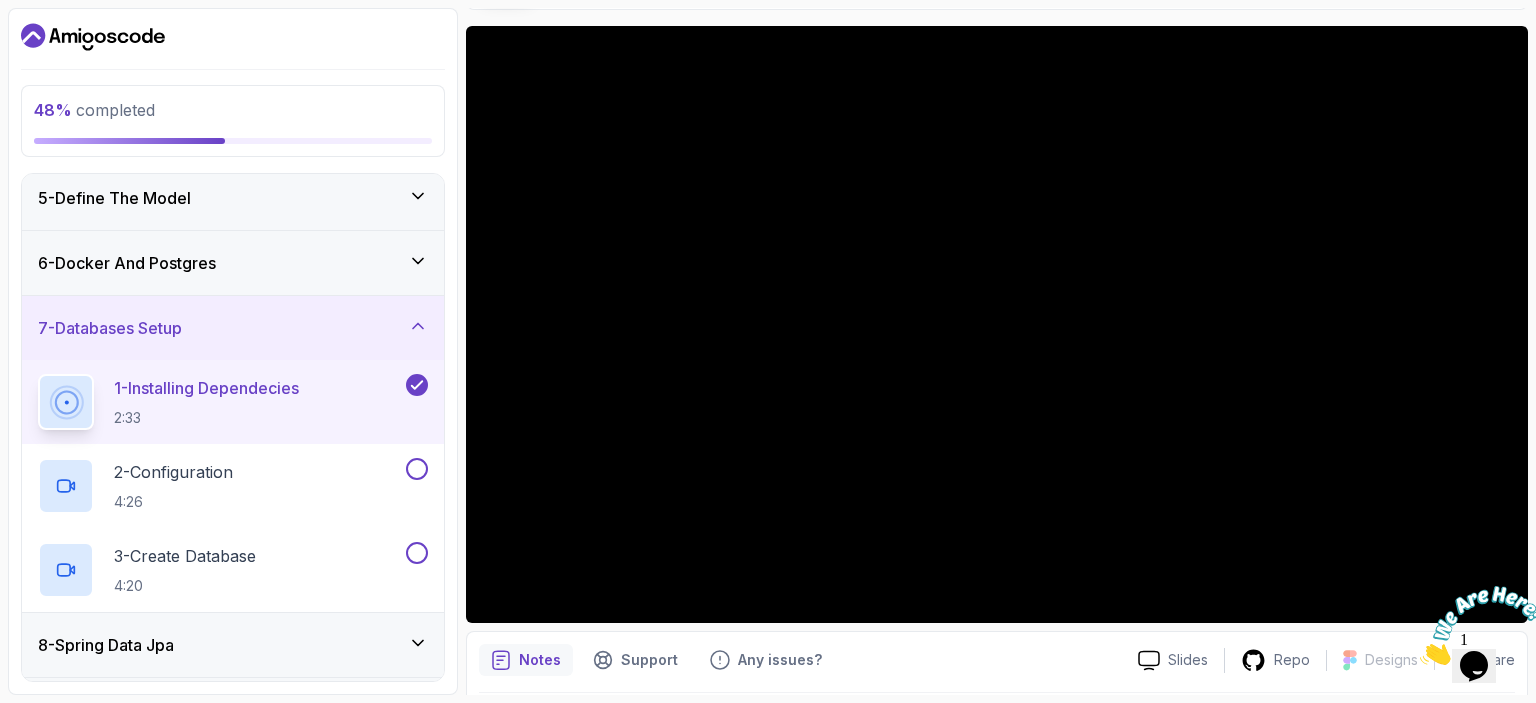 click at bounding box center (1420, 659) 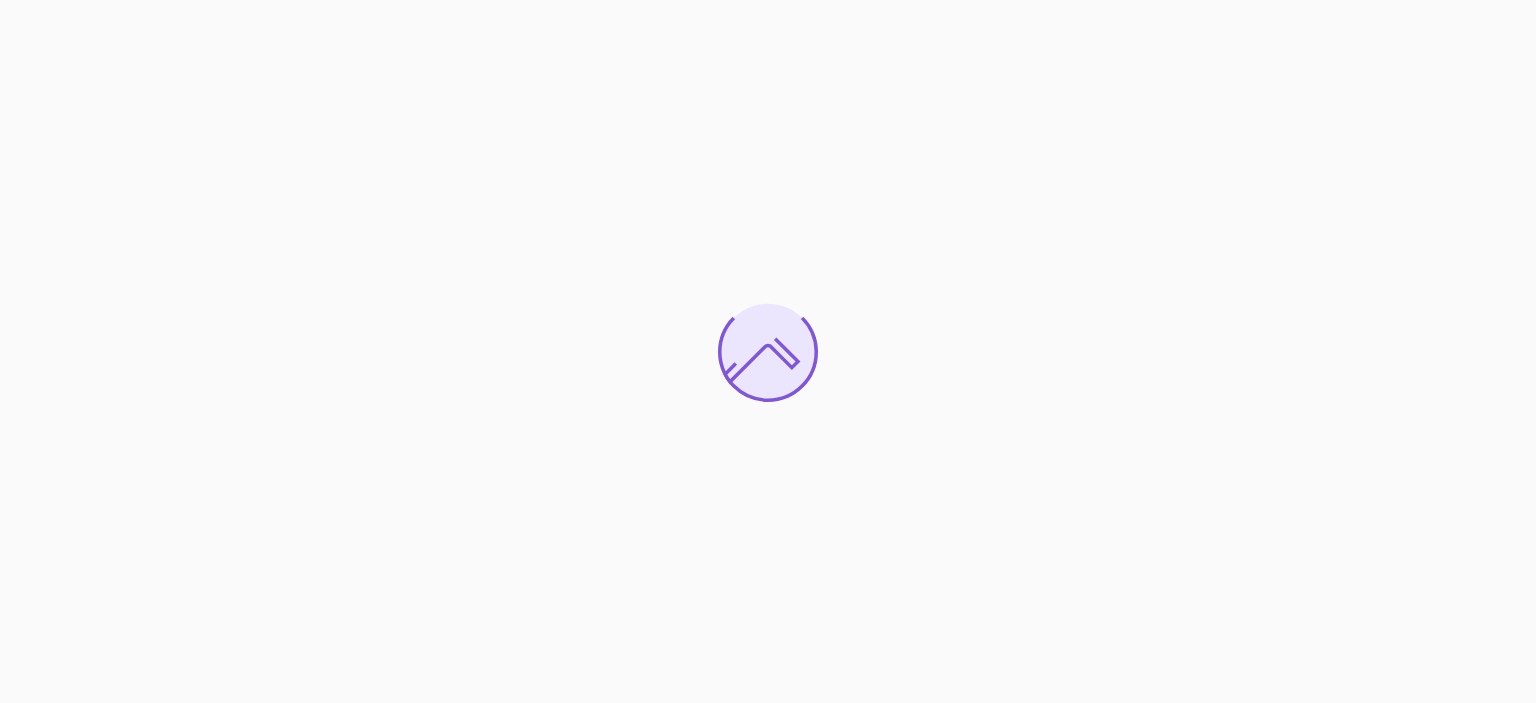 scroll, scrollTop: 0, scrollLeft: 0, axis: both 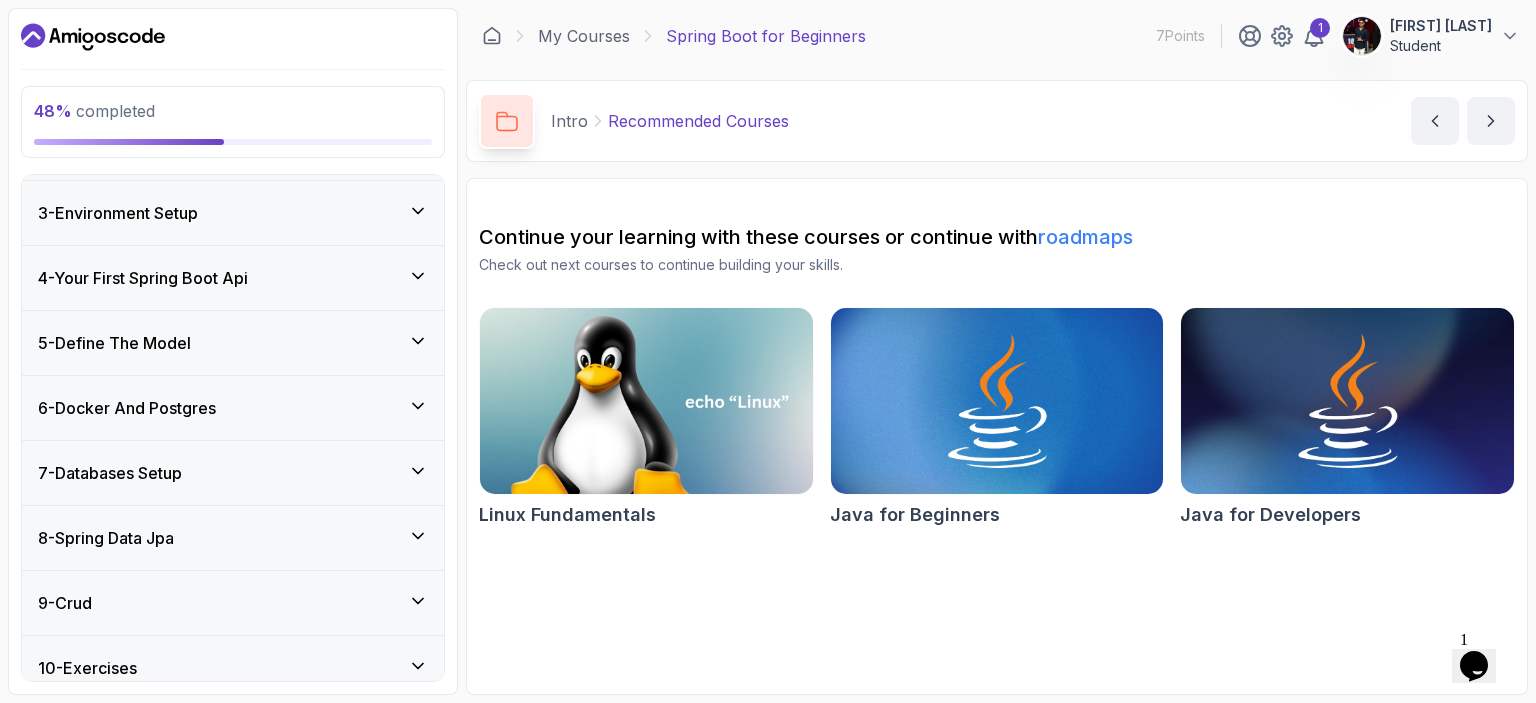 click on "7  -  Databases Setup" at bounding box center (110, 473) 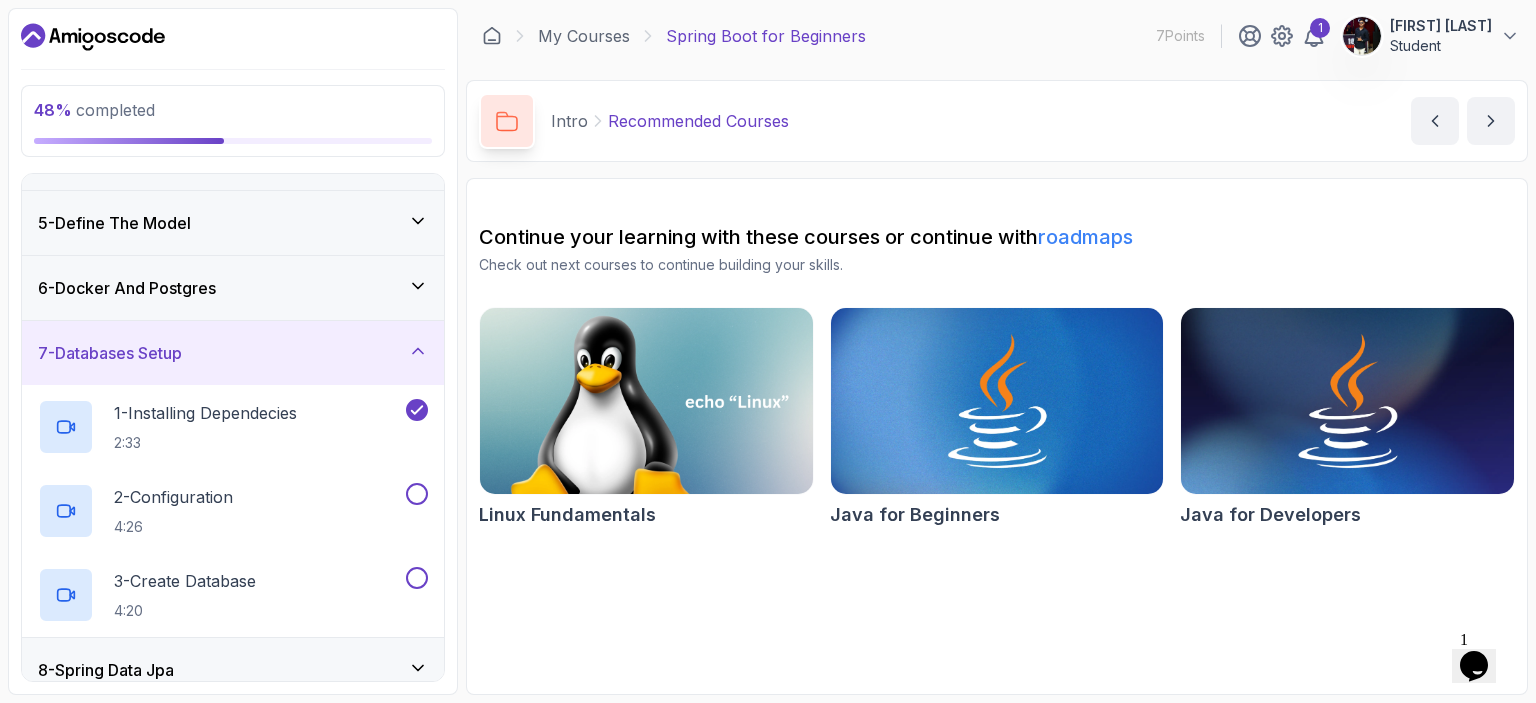 scroll, scrollTop: 248, scrollLeft: 0, axis: vertical 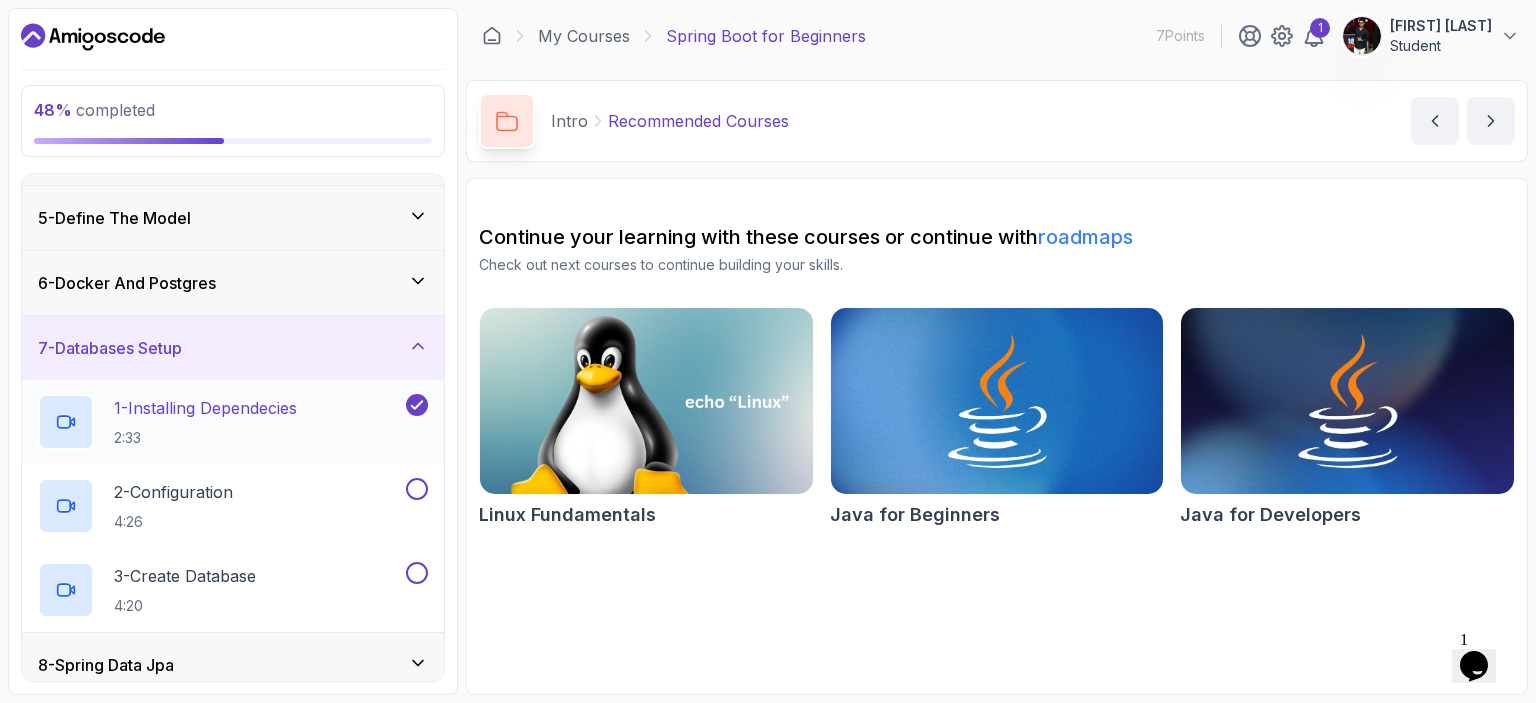 click on "1  -  Installing Dependecies" at bounding box center [205, 408] 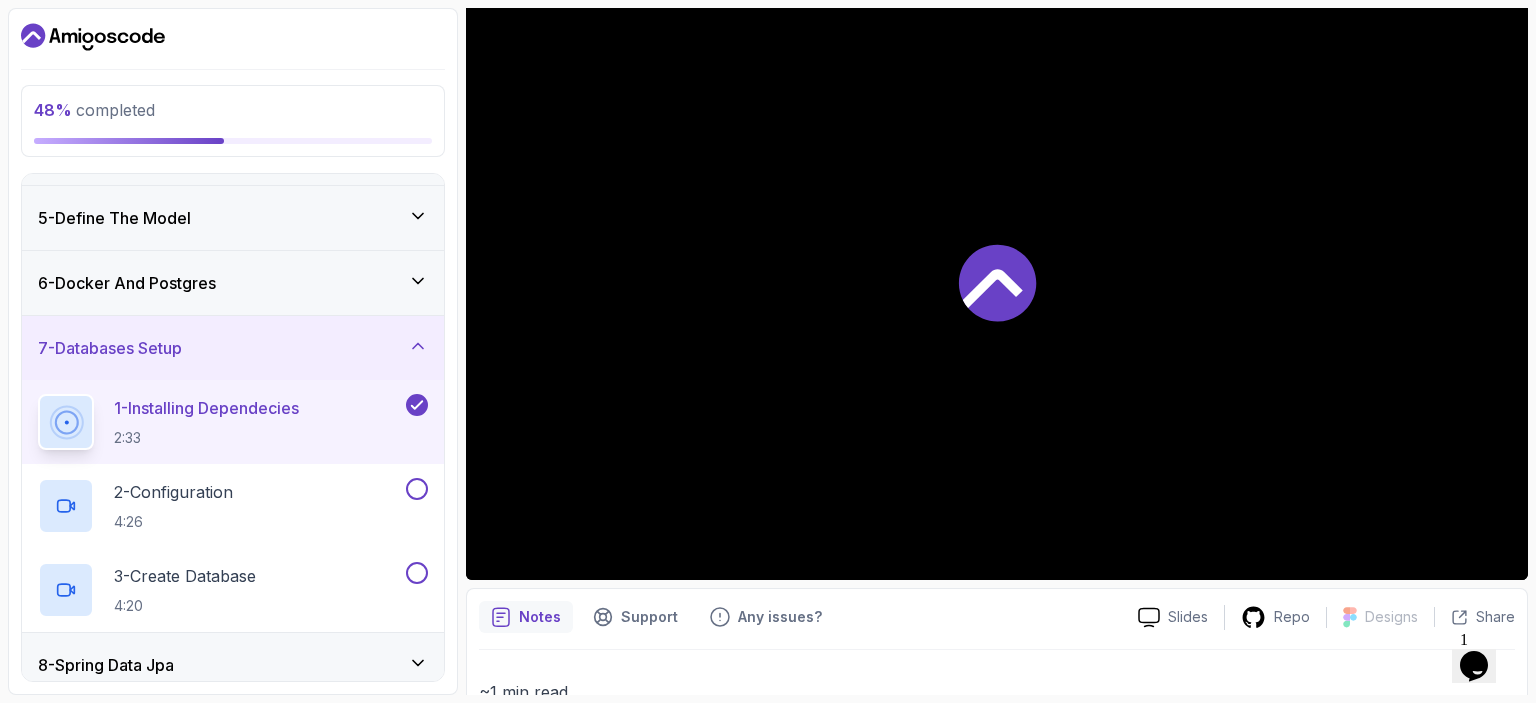 scroll, scrollTop: 196, scrollLeft: 0, axis: vertical 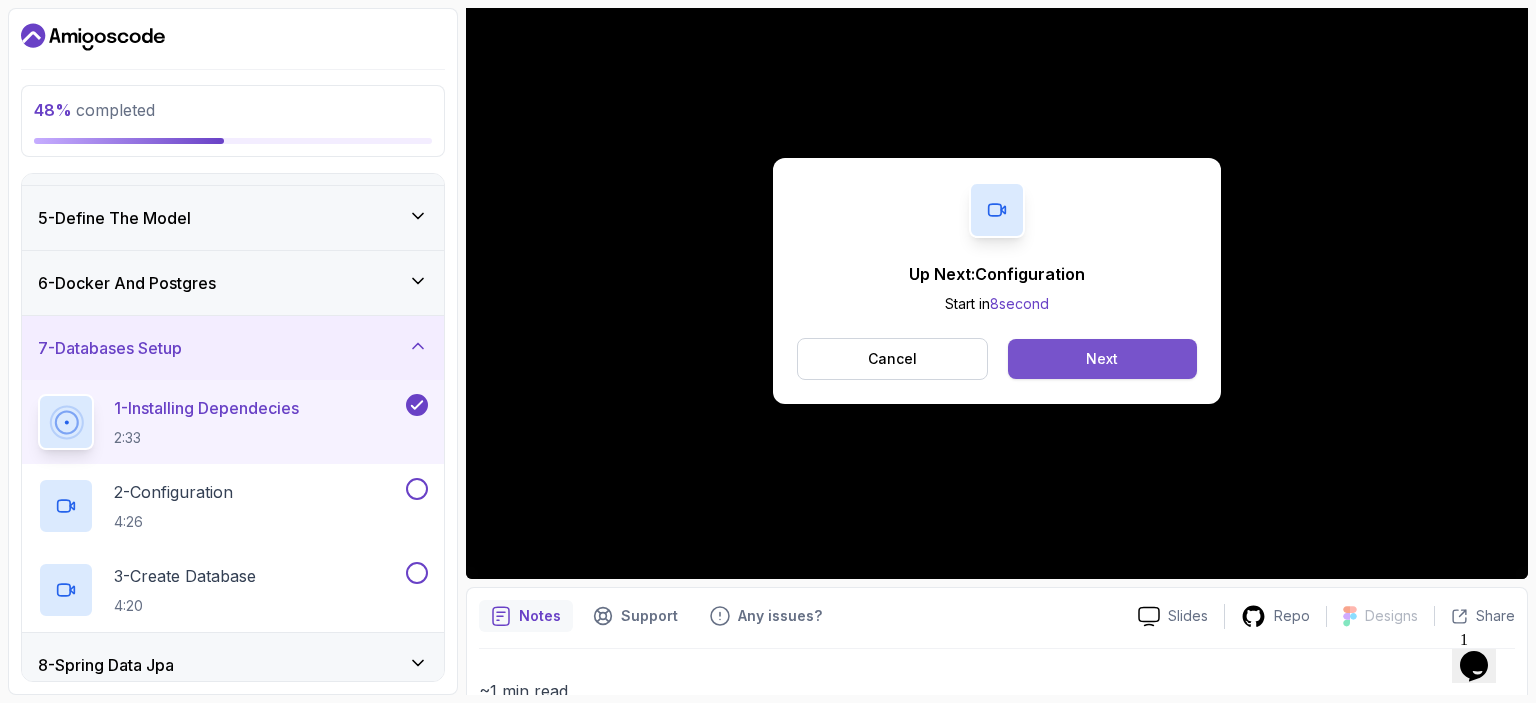click on "Next" at bounding box center [1102, 359] 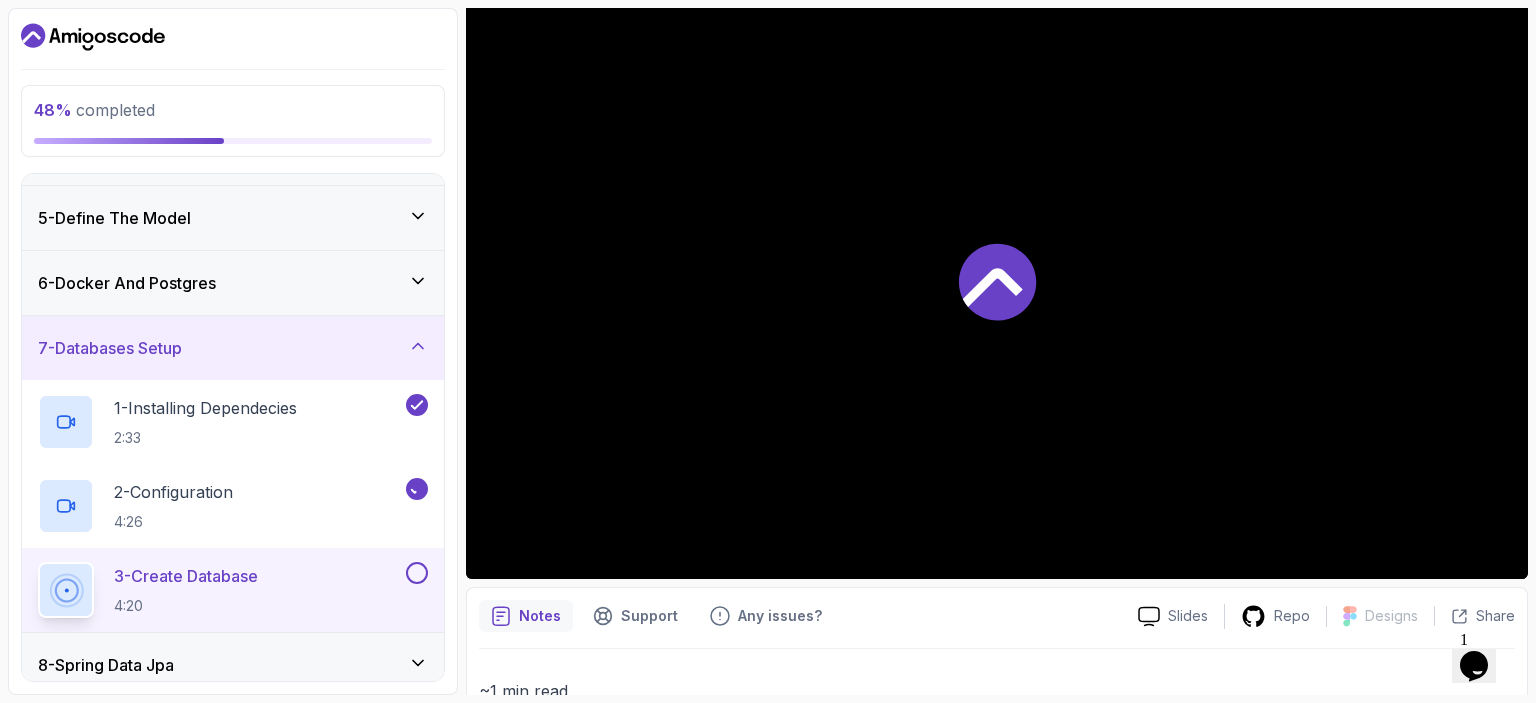 click at bounding box center [997, 280] 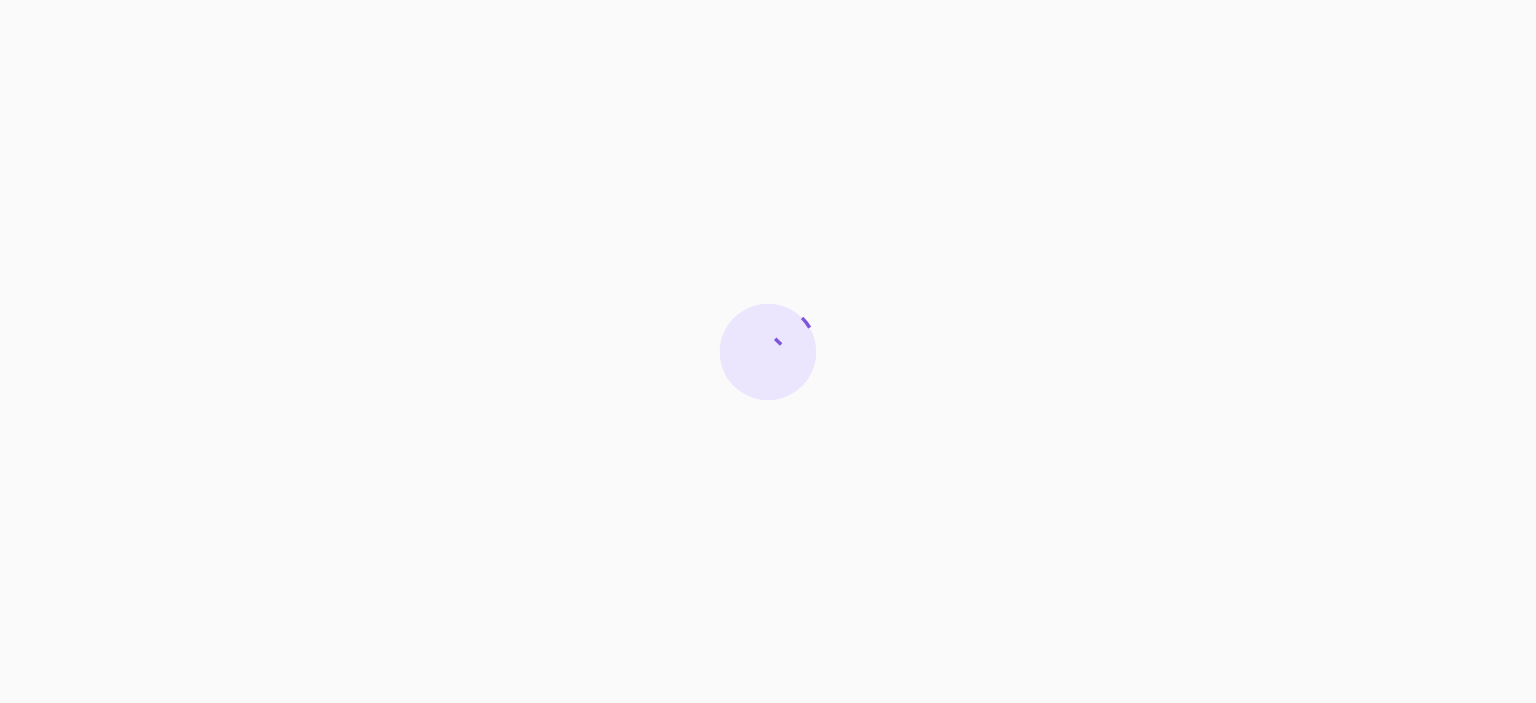 scroll, scrollTop: 0, scrollLeft: 0, axis: both 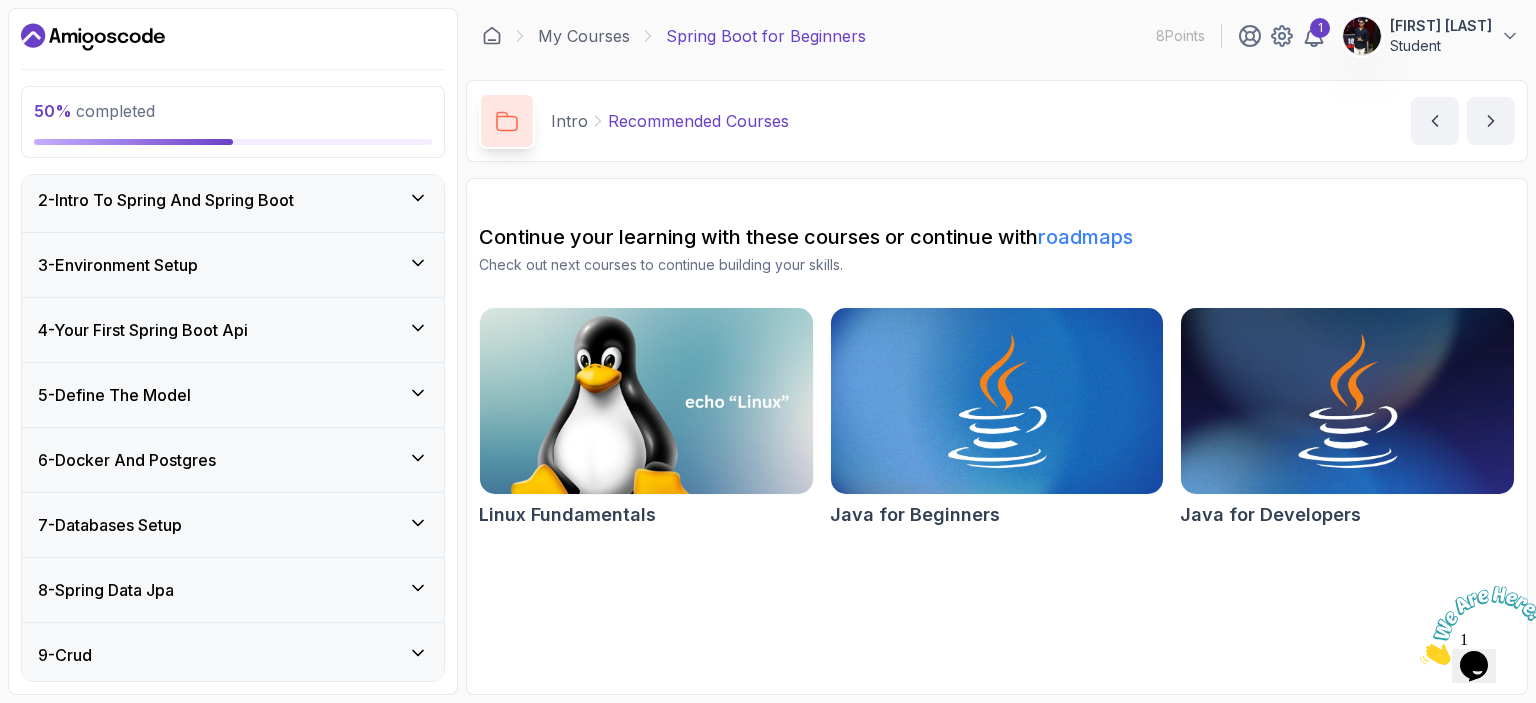 click on "6  -  Docker And Postgres" at bounding box center (127, 460) 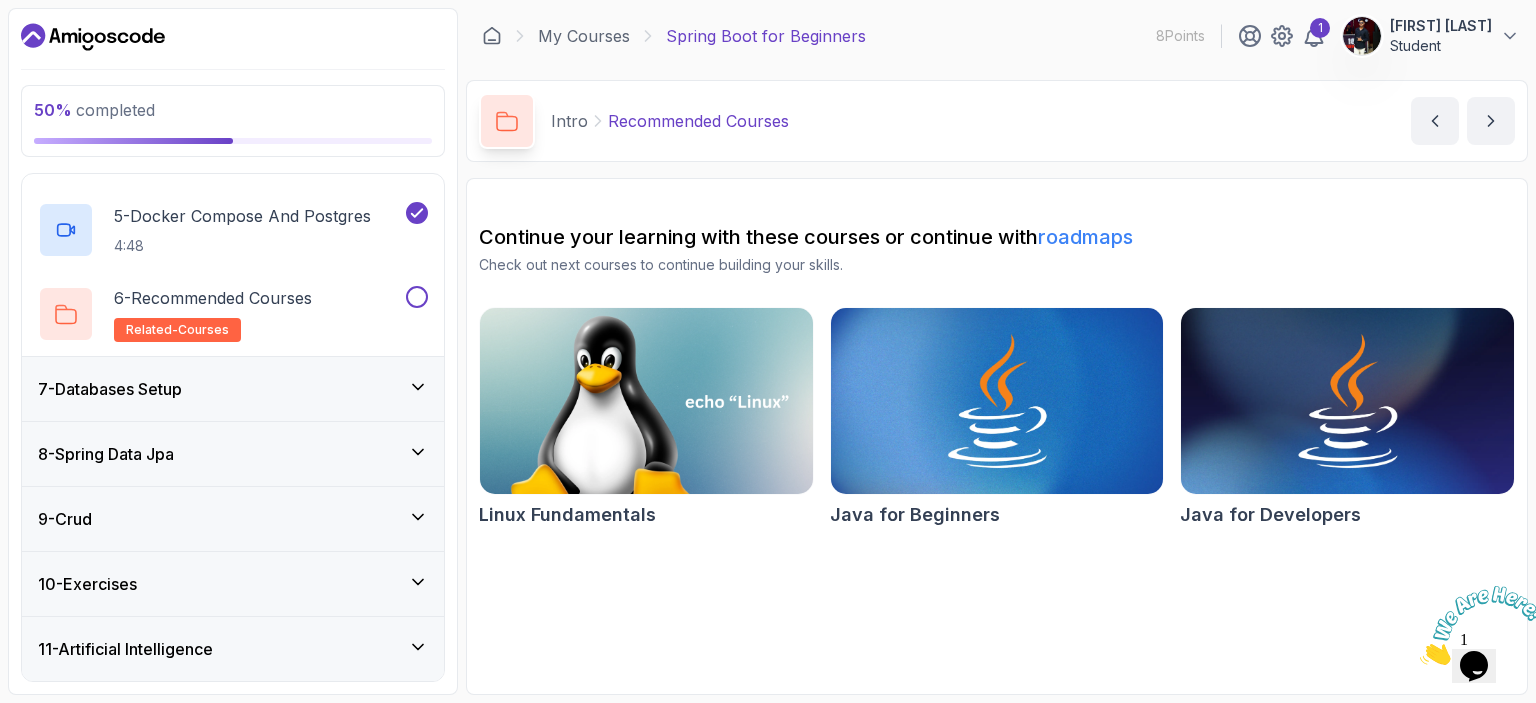 scroll, scrollTop: 712, scrollLeft: 0, axis: vertical 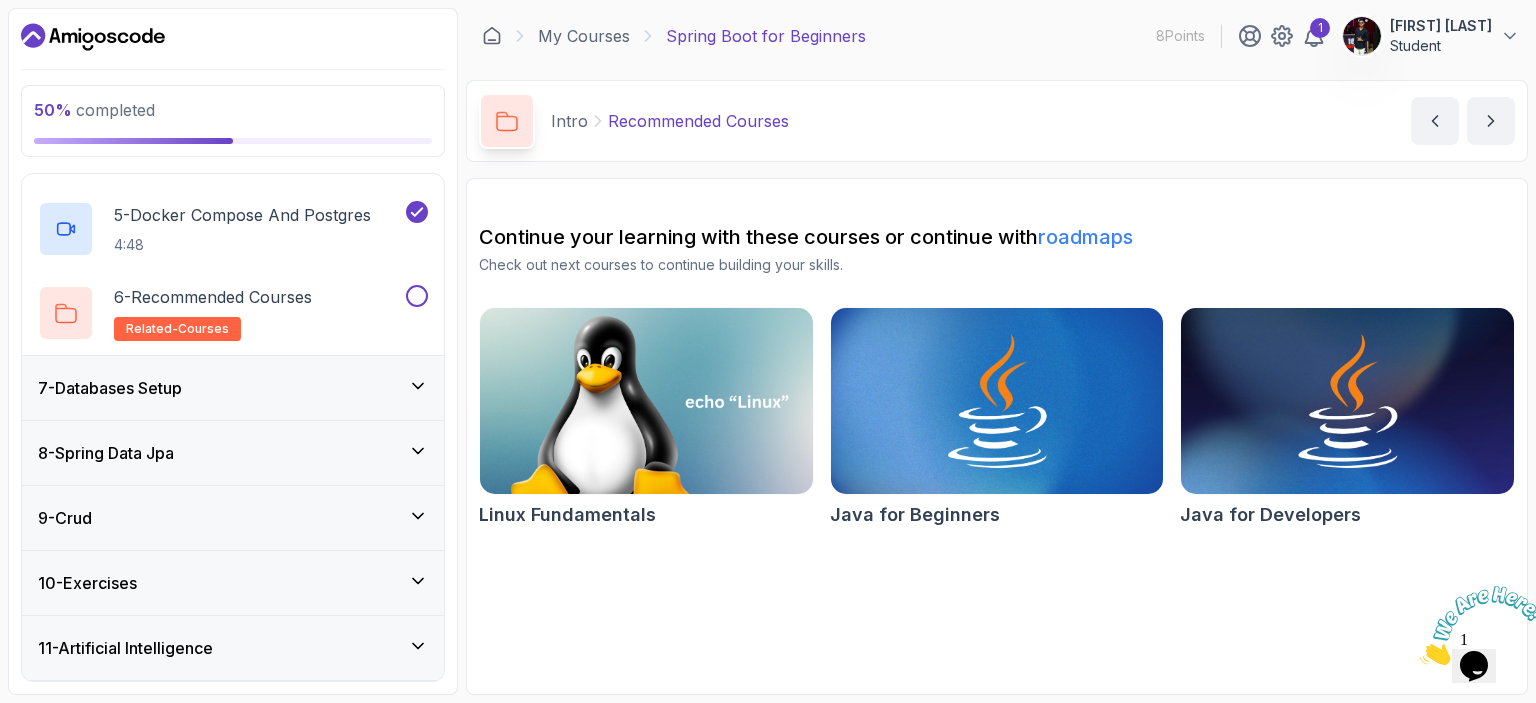 click on "7  -  Databases Setup" at bounding box center [110, 388] 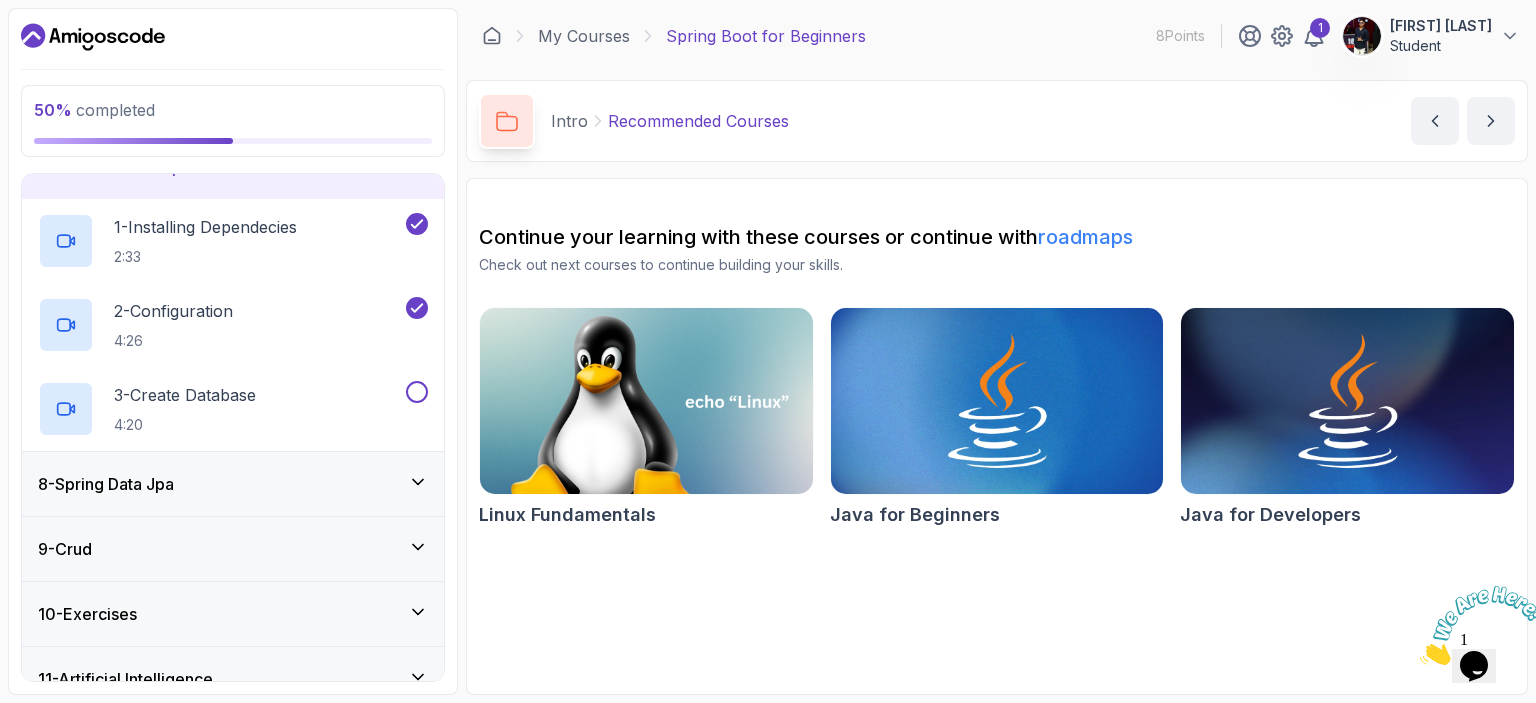scroll, scrollTop: 436, scrollLeft: 0, axis: vertical 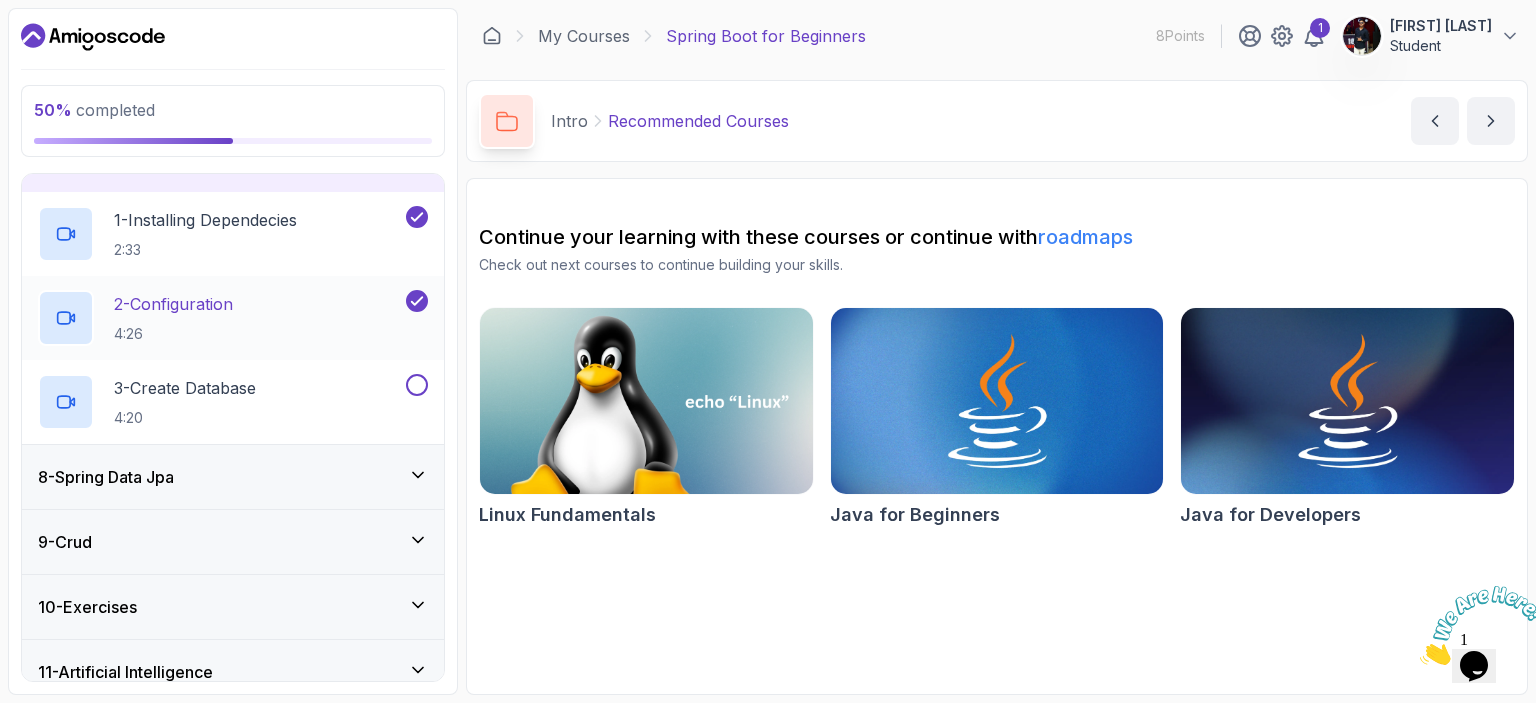click on "2  -  Configuration" at bounding box center [173, 304] 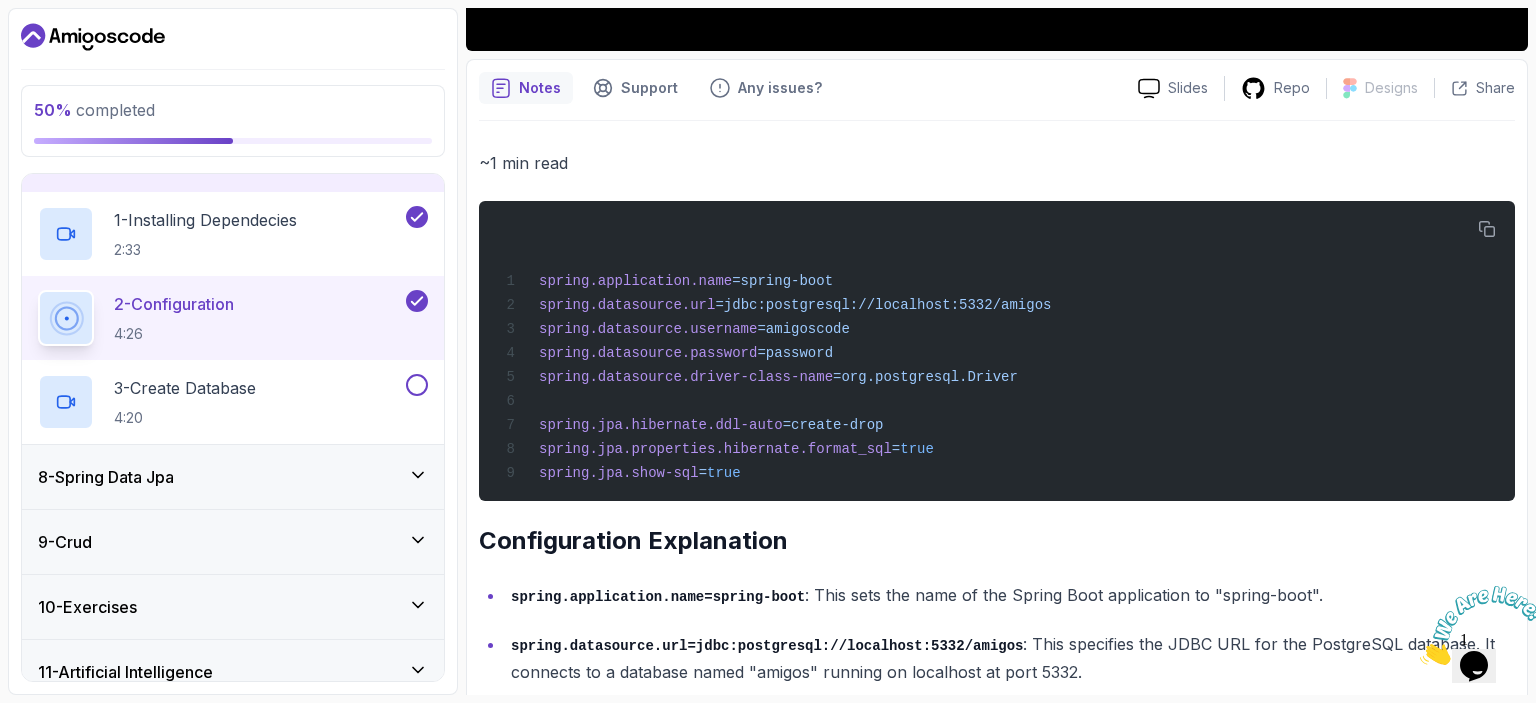 scroll, scrollTop: 724, scrollLeft: 0, axis: vertical 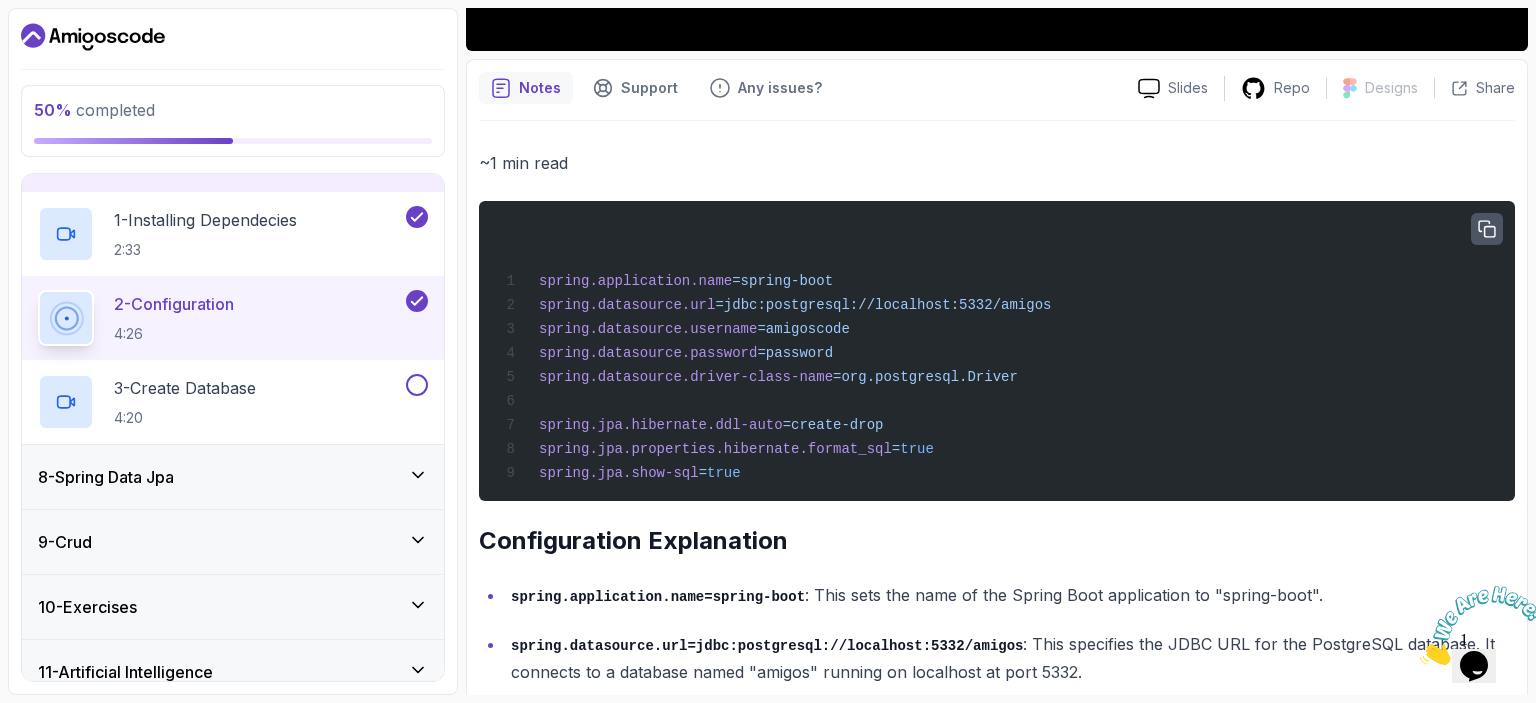 click 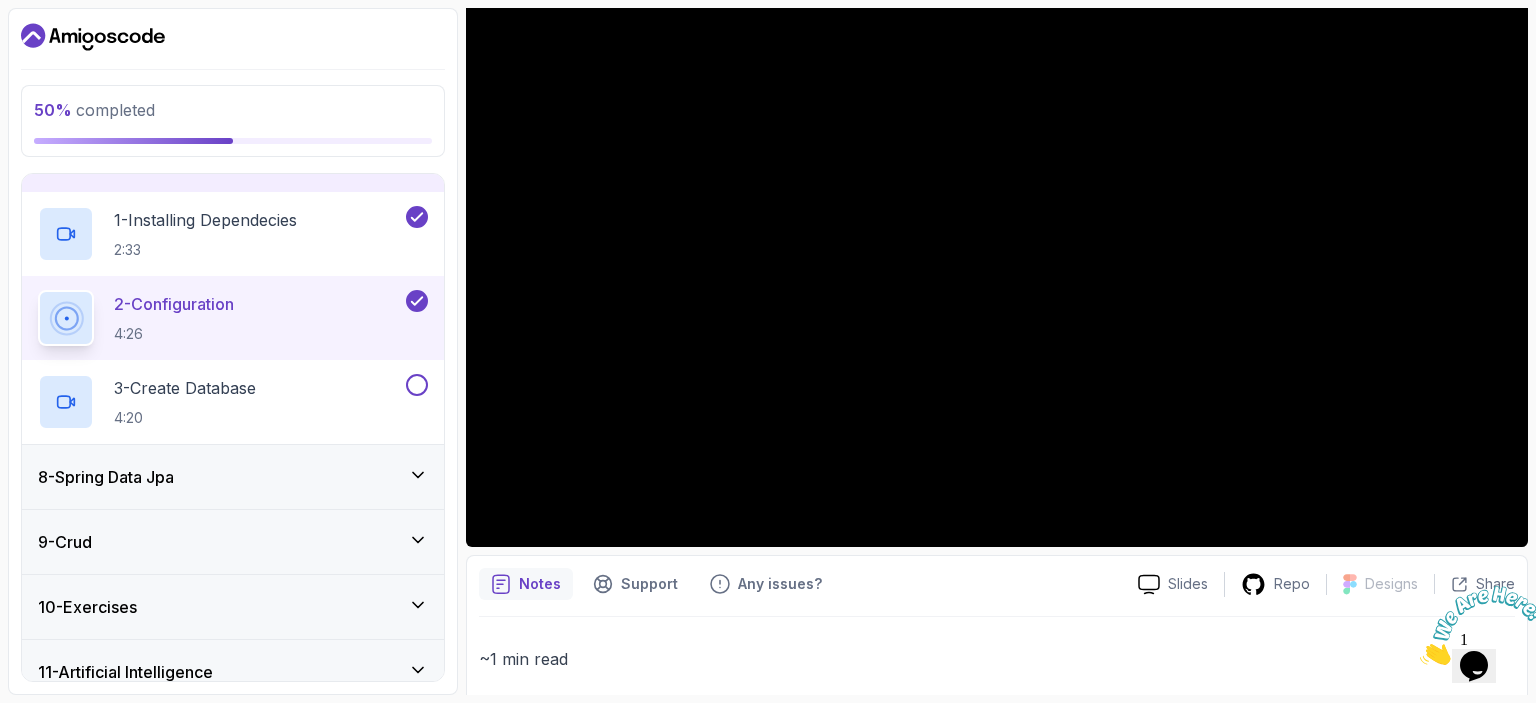 scroll, scrollTop: 200, scrollLeft: 0, axis: vertical 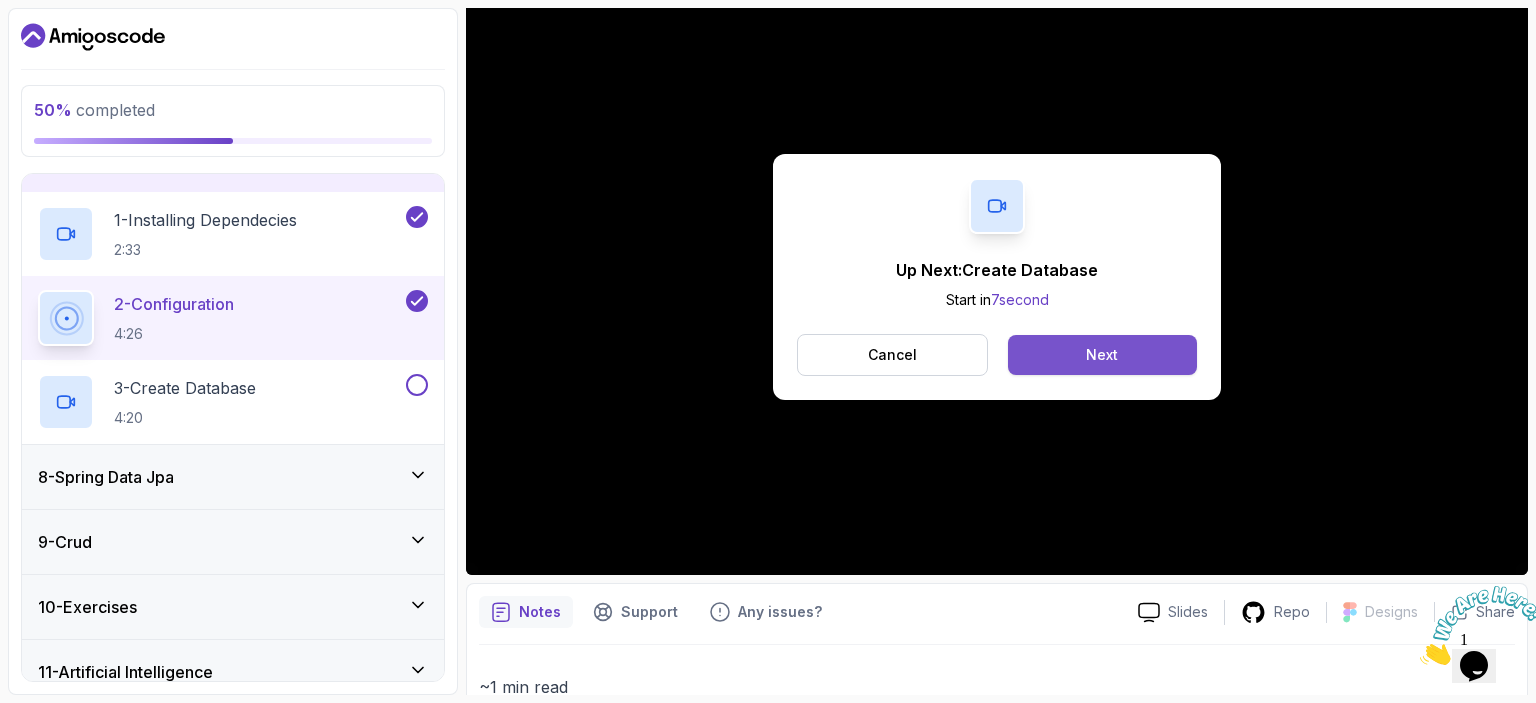click on "Next" at bounding box center (1102, 355) 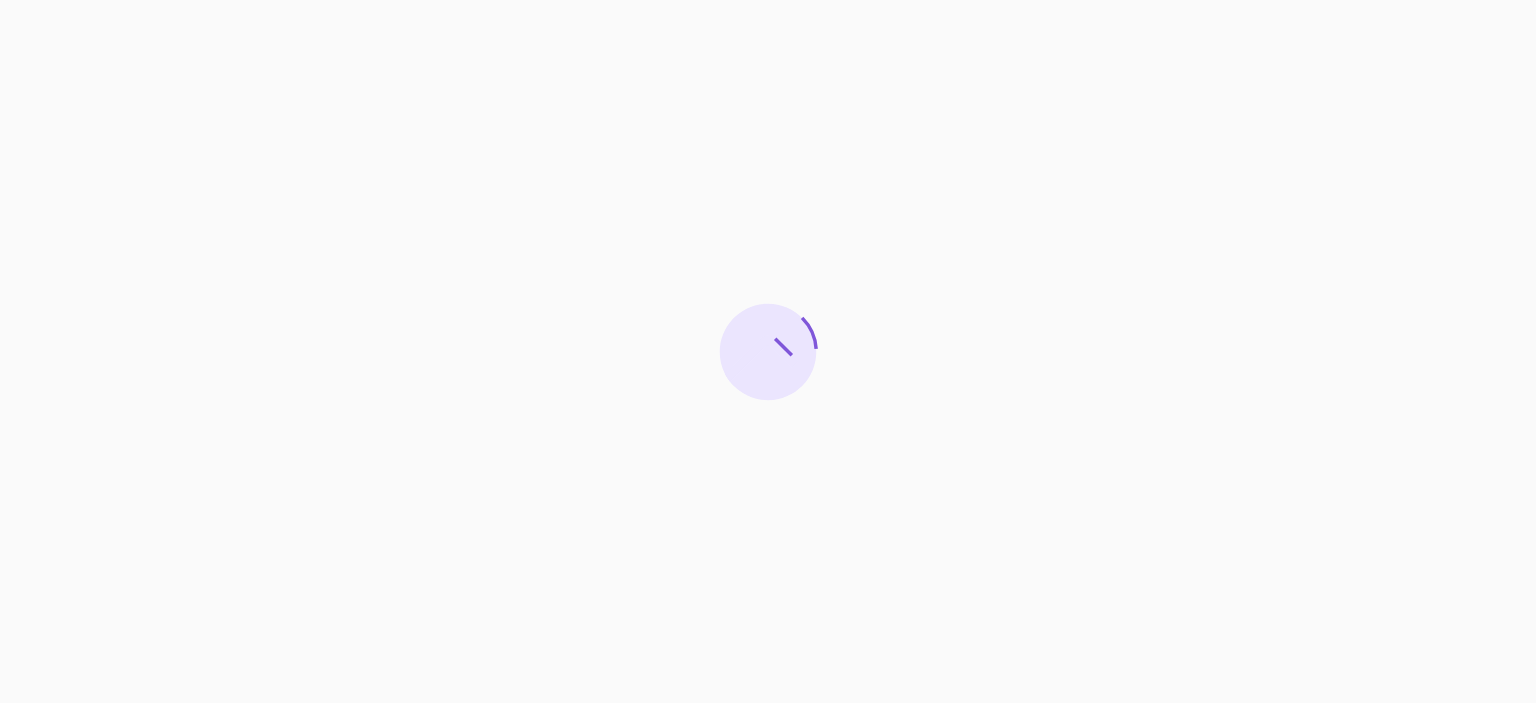 scroll, scrollTop: 0, scrollLeft: 0, axis: both 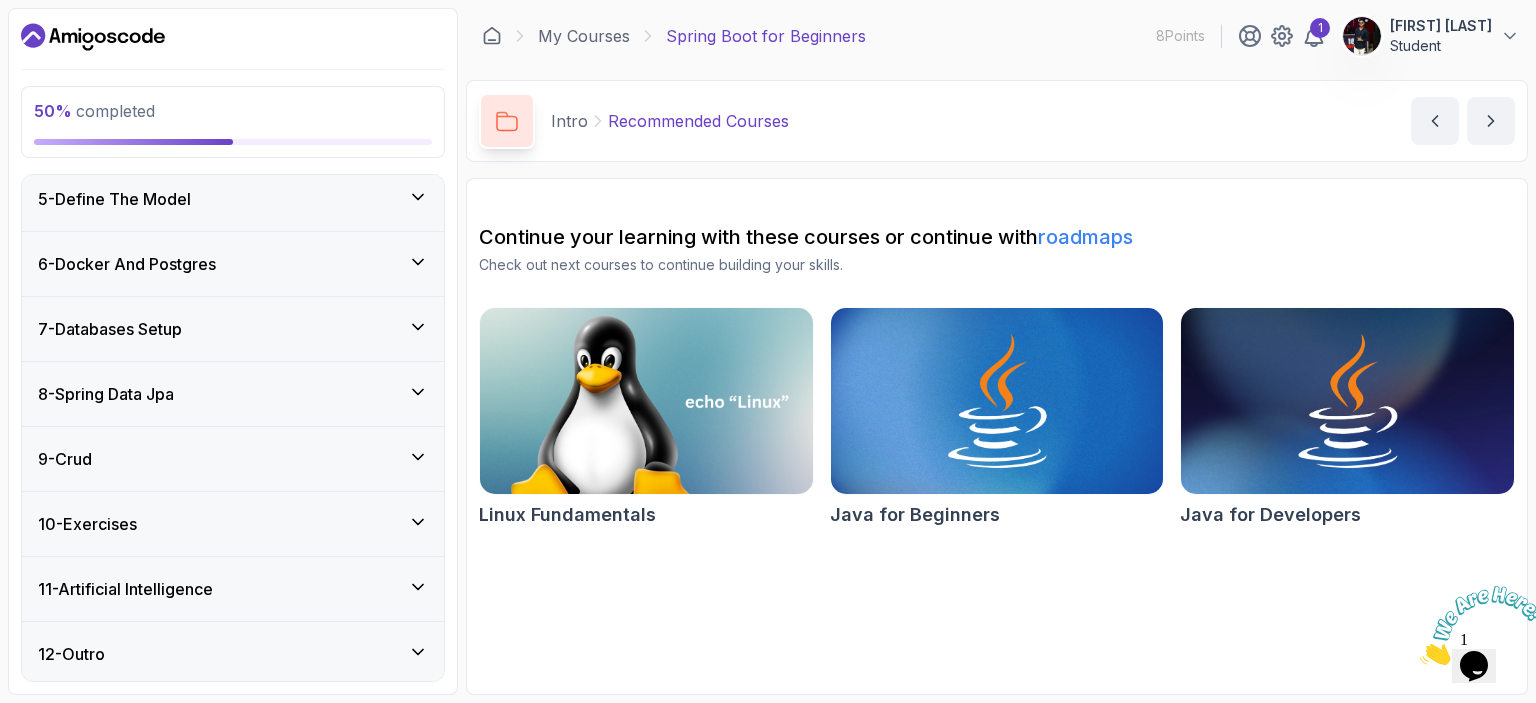 click on "7  -  Databases Setup" at bounding box center (110, 329) 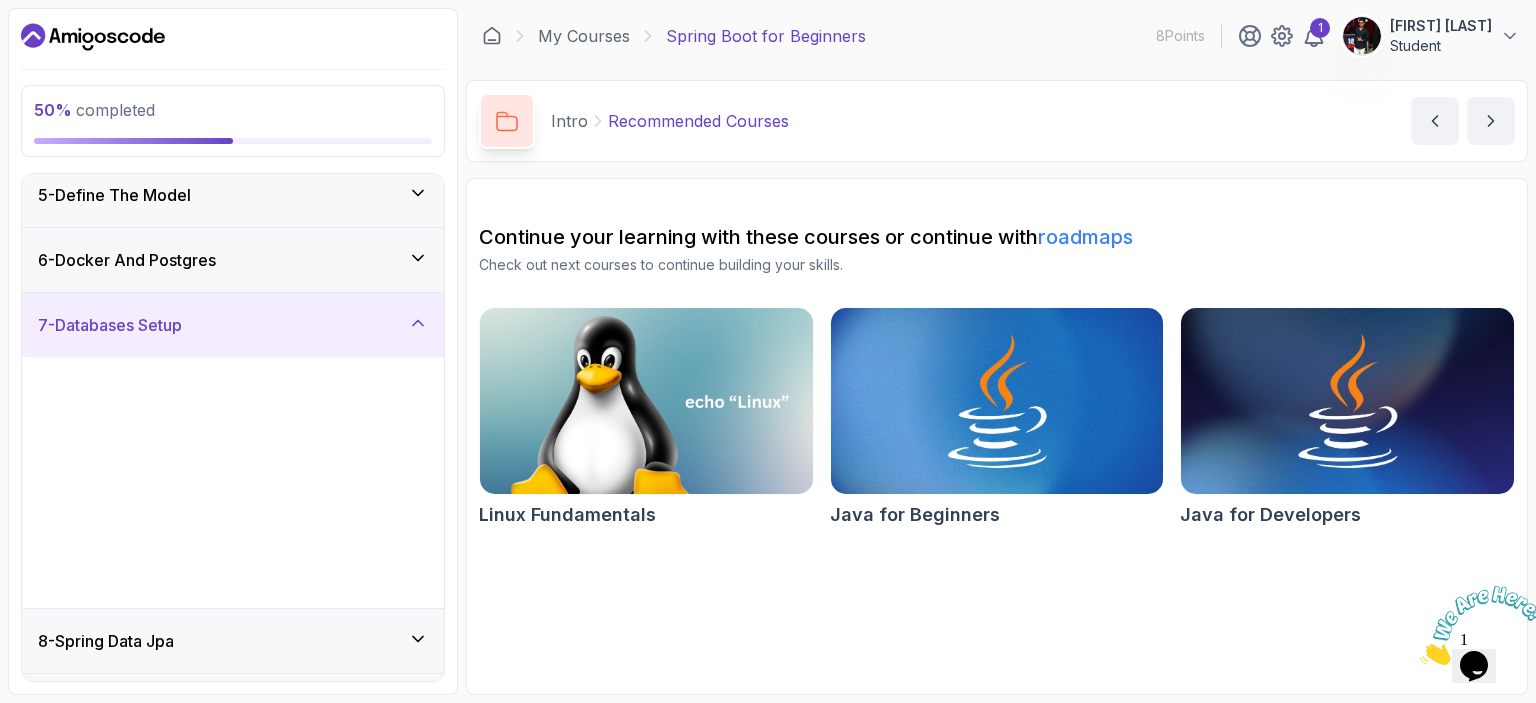 scroll, scrollTop: 268, scrollLeft: 0, axis: vertical 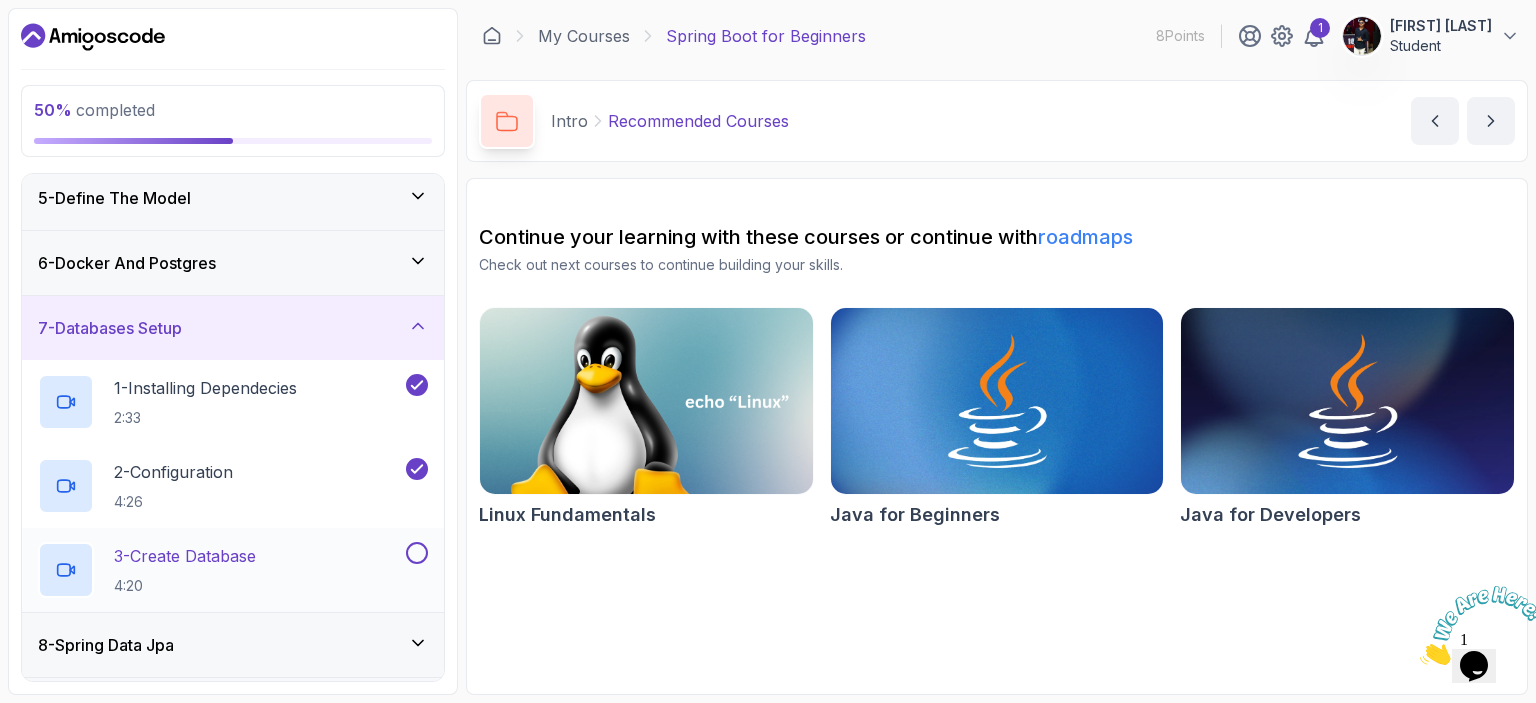 click on "3  -  Create Database" at bounding box center [185, 556] 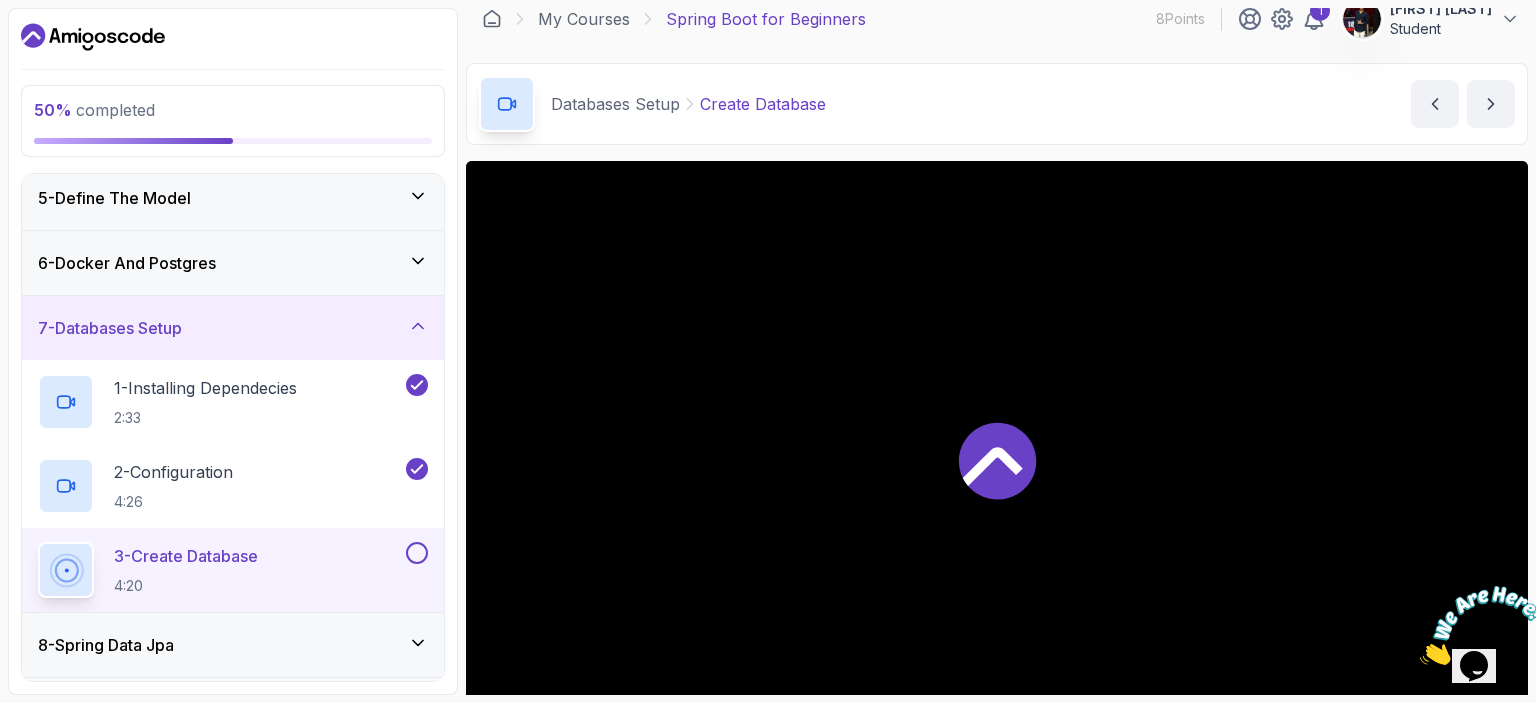 scroll, scrollTop: 13, scrollLeft: 0, axis: vertical 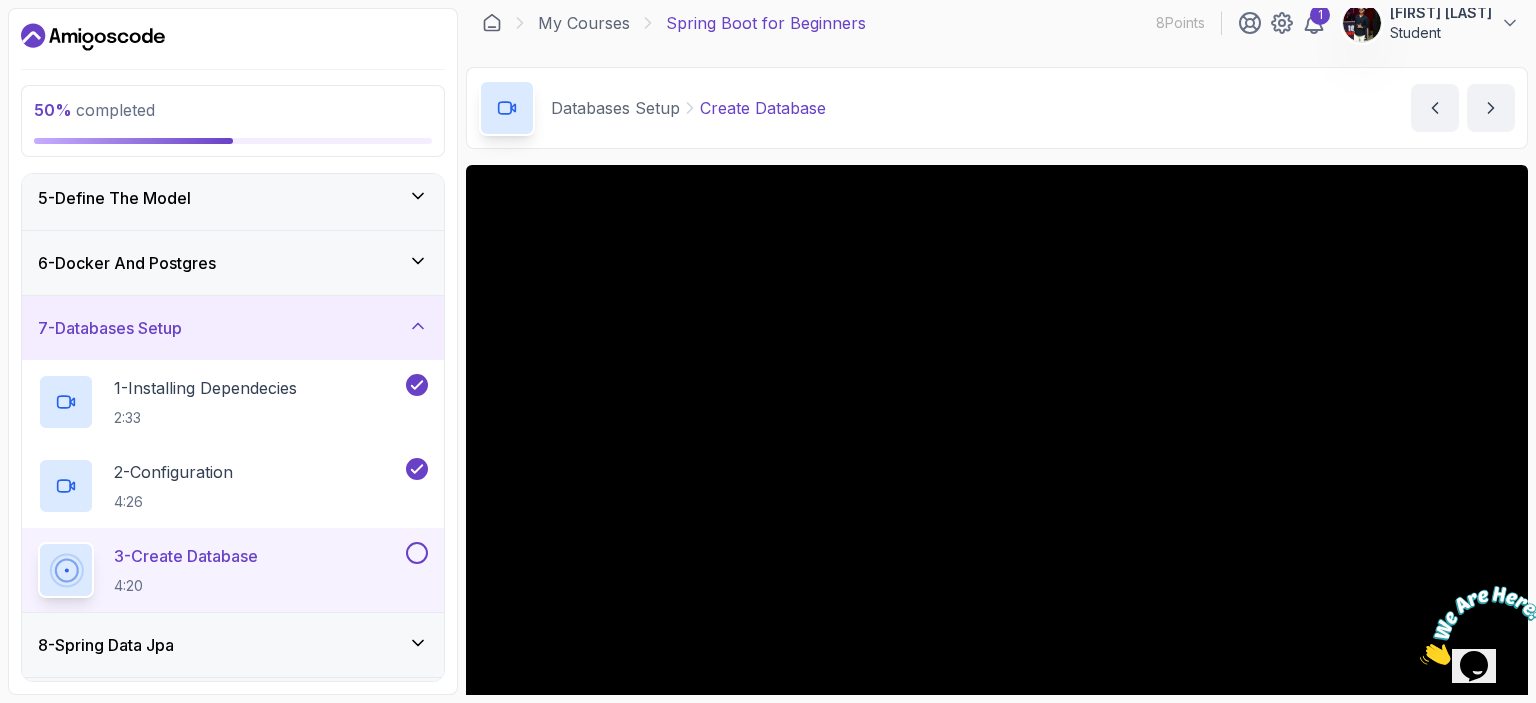click at bounding box center (997, 463) 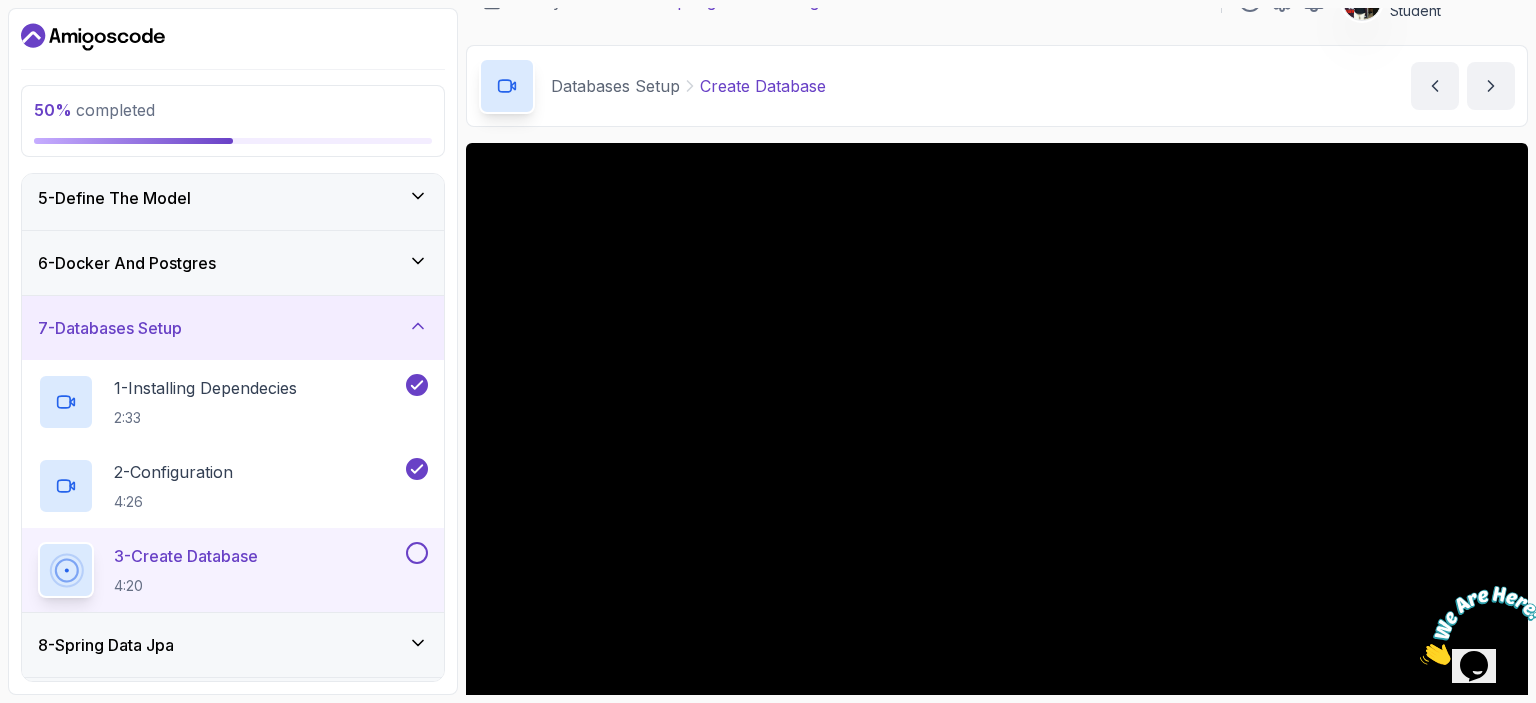 scroll, scrollTop: 34, scrollLeft: 0, axis: vertical 